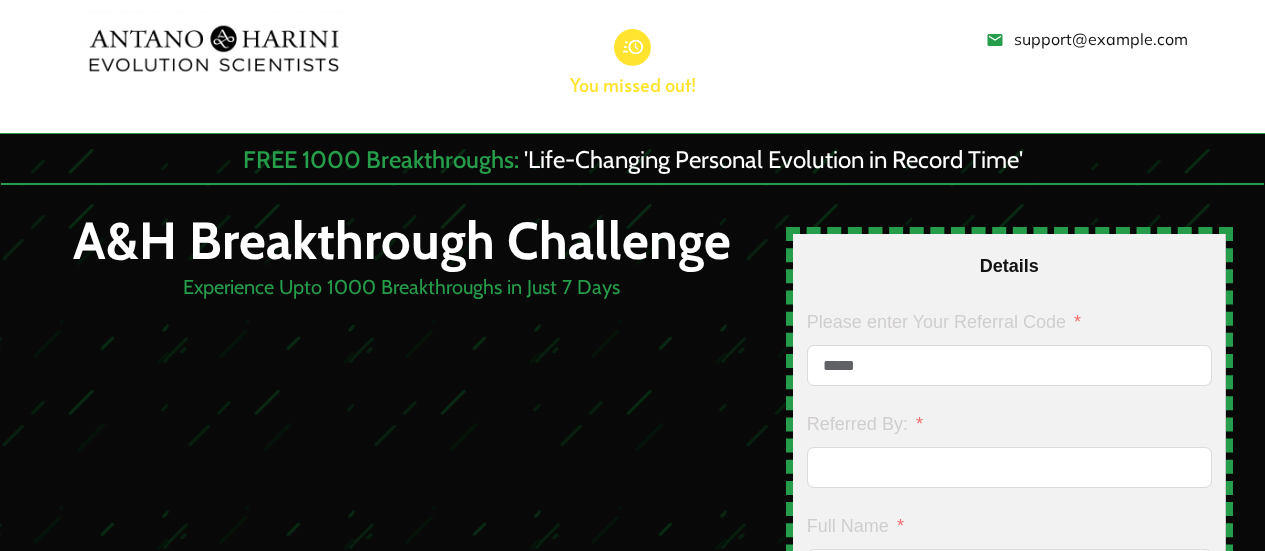 scroll, scrollTop: 0, scrollLeft: 0, axis: both 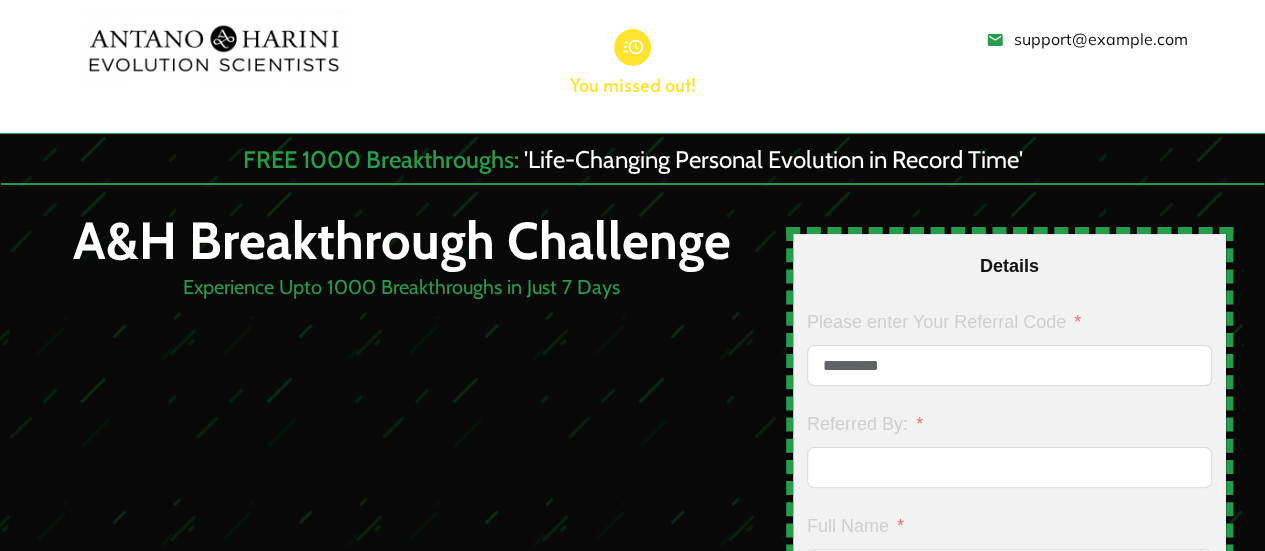 type on "*********" 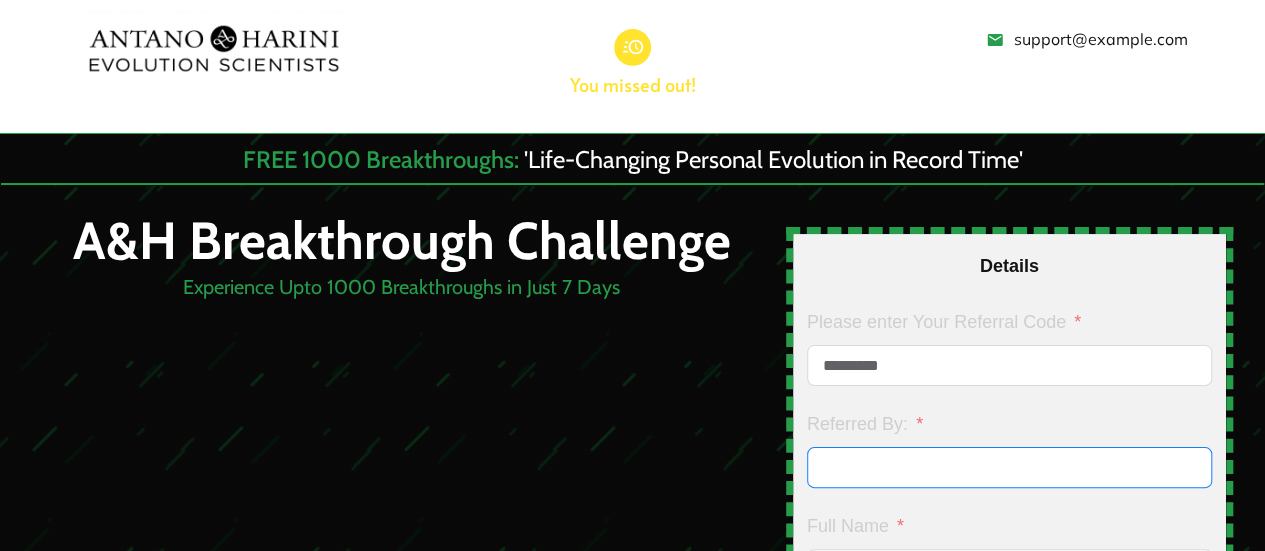 click on "Referred By:" at bounding box center (1009, 467) 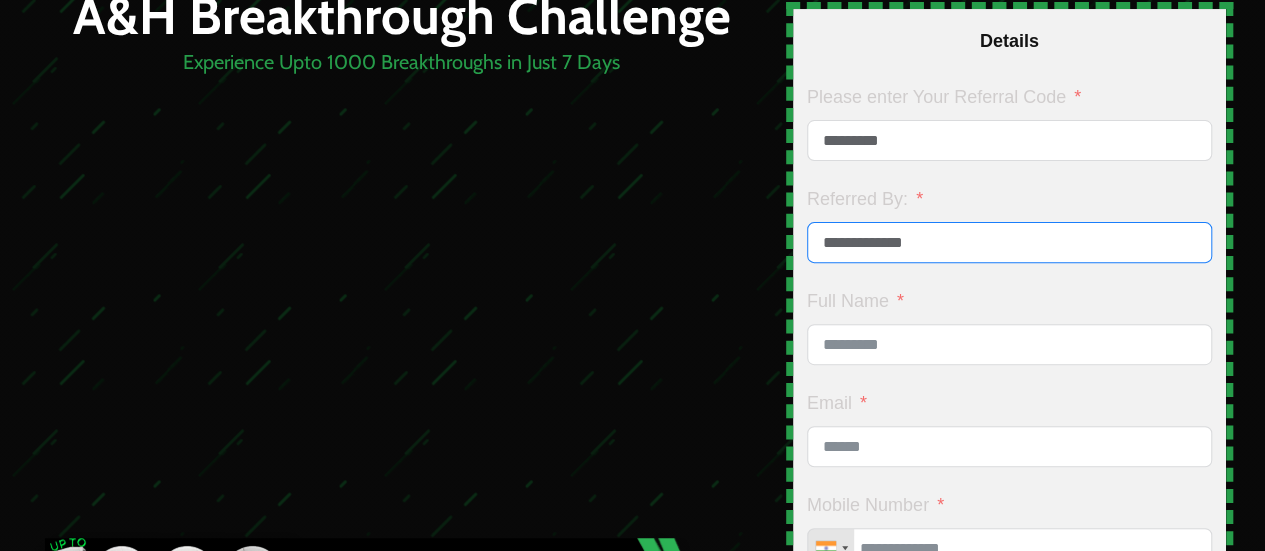 scroll, scrollTop: 236, scrollLeft: 0, axis: vertical 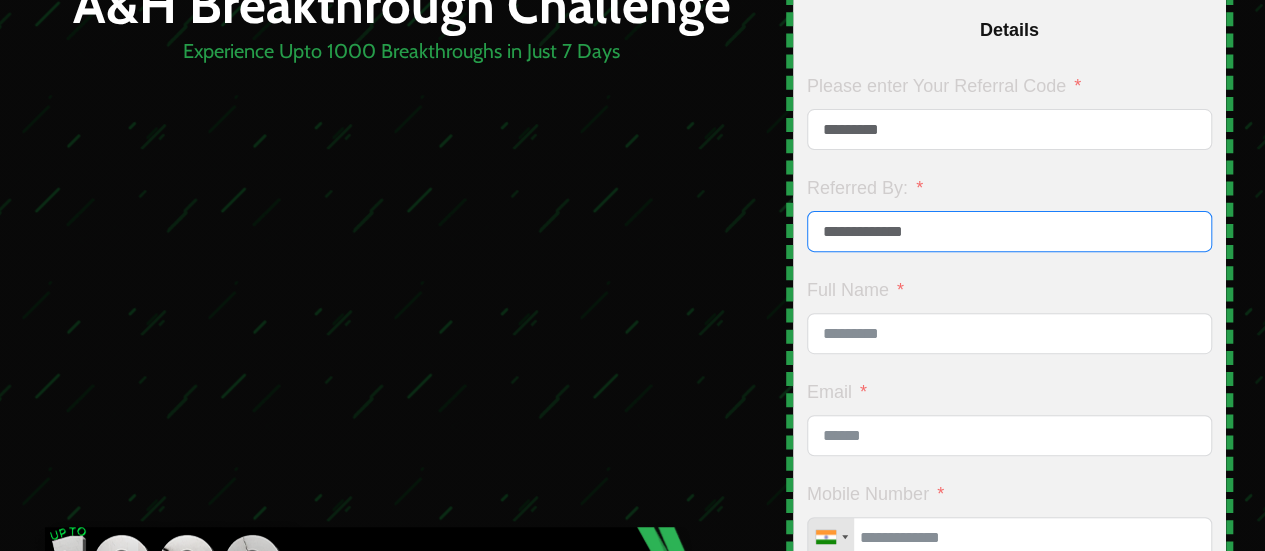 type on "**********" 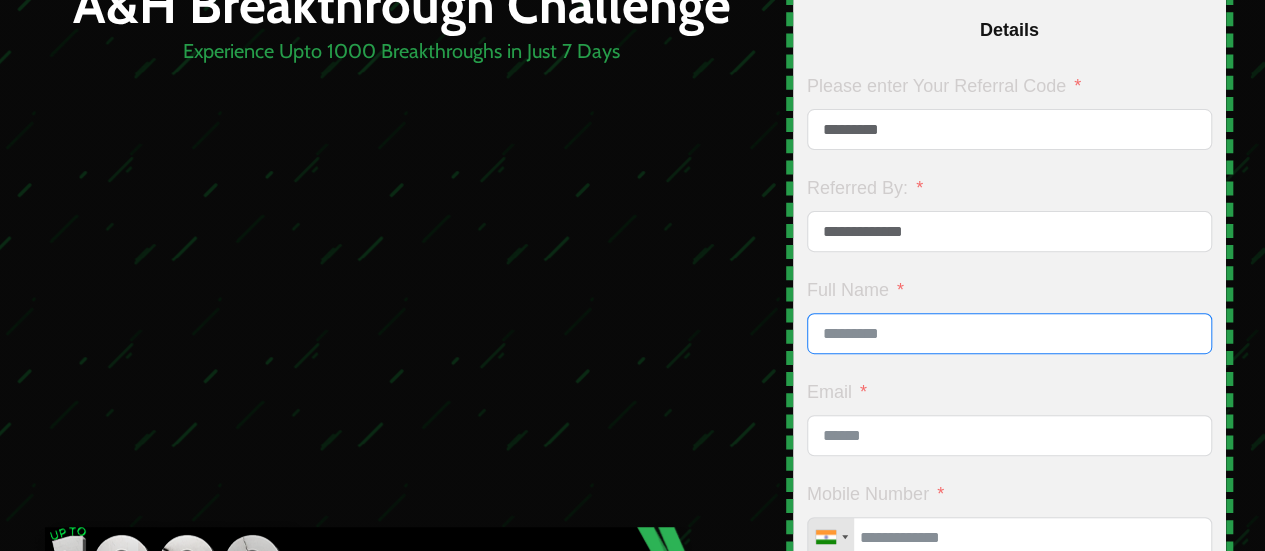 click on "Full Name" at bounding box center (1009, 333) 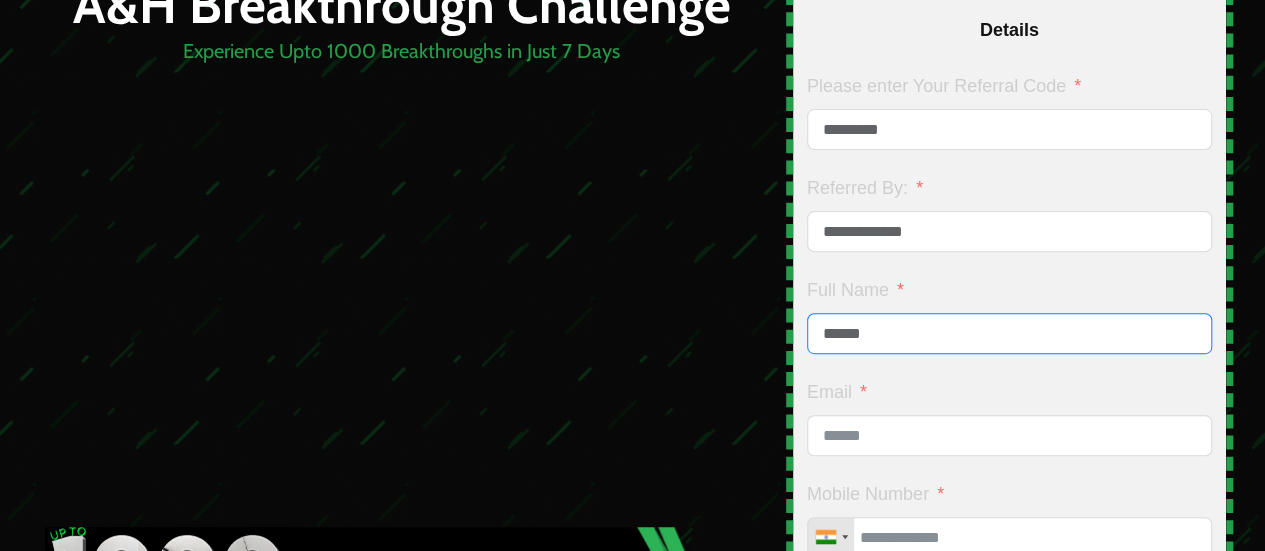 click on "******" at bounding box center [1009, 333] 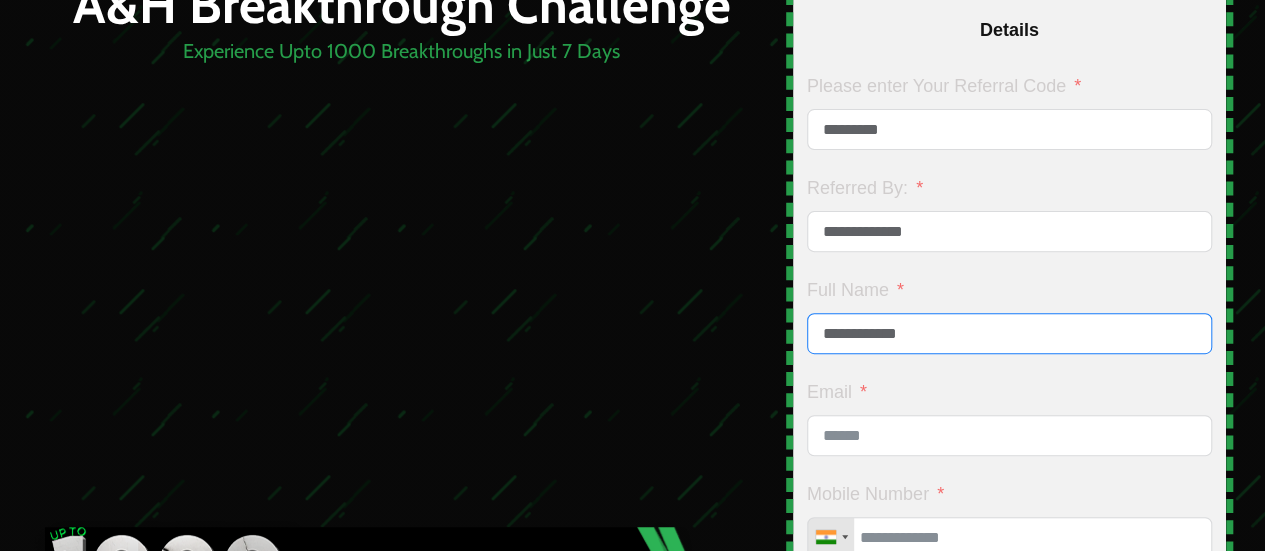 type on "**********" 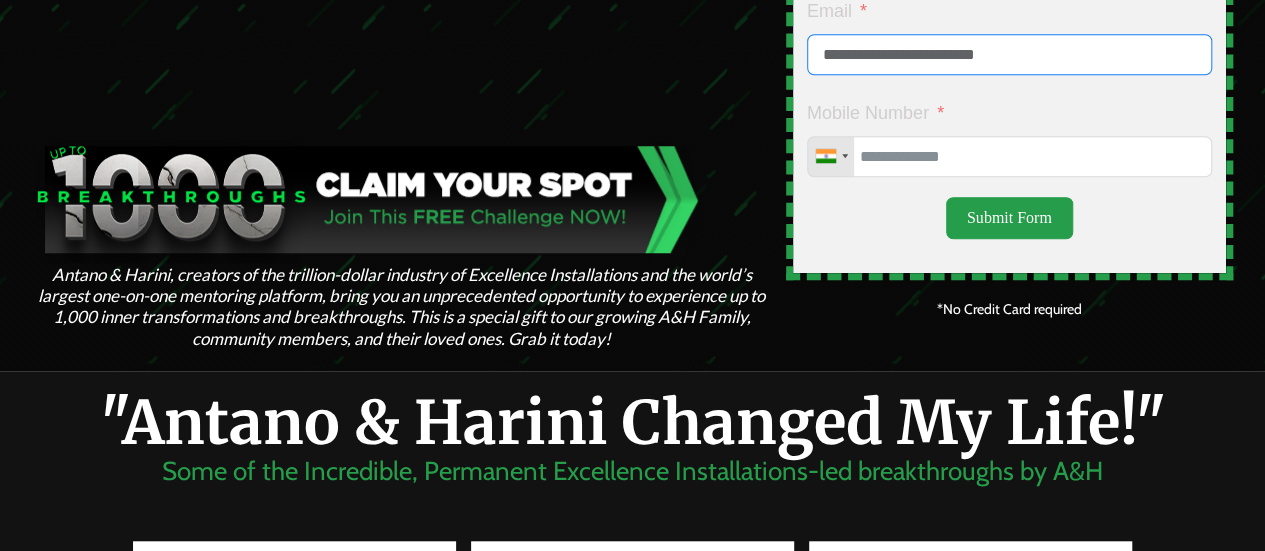 scroll, scrollTop: 634, scrollLeft: 0, axis: vertical 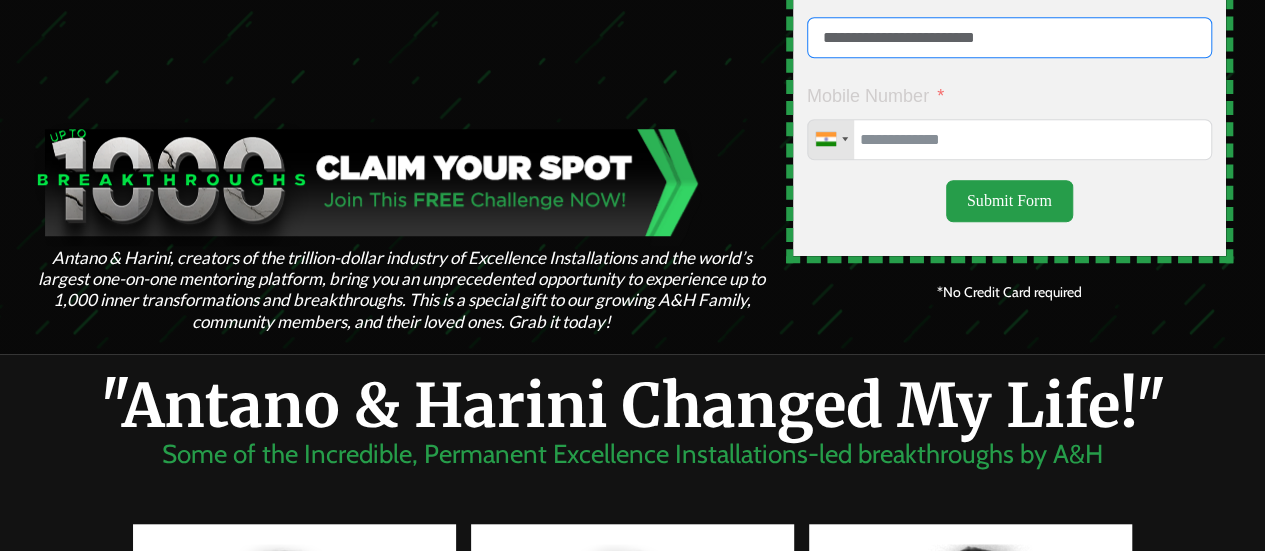 type on "**********" 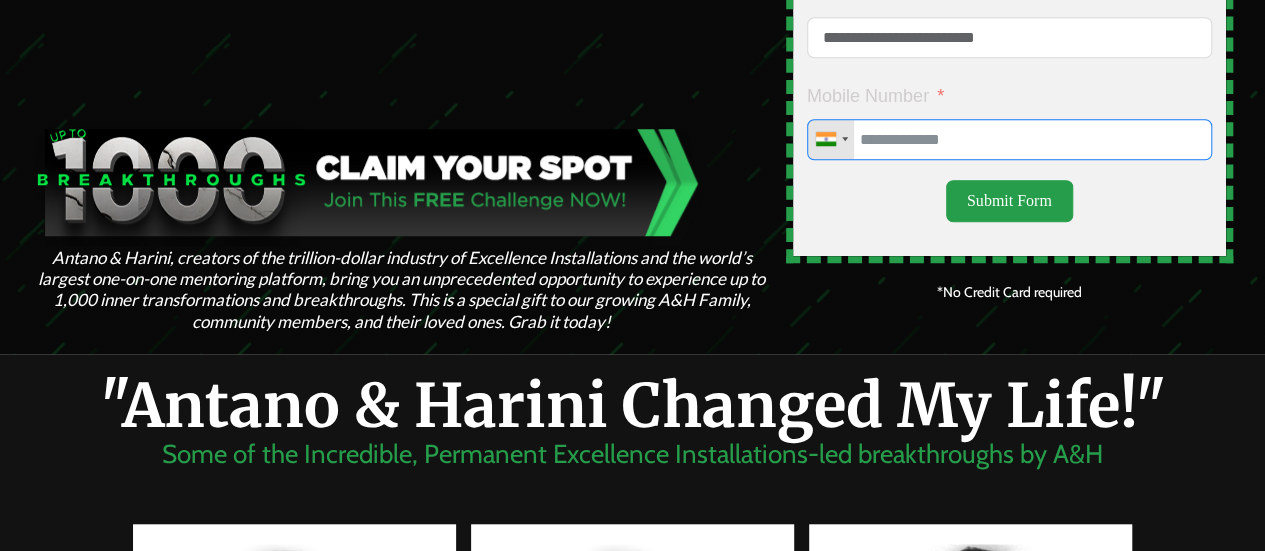 click on "Mobile Number" at bounding box center [1009, 139] 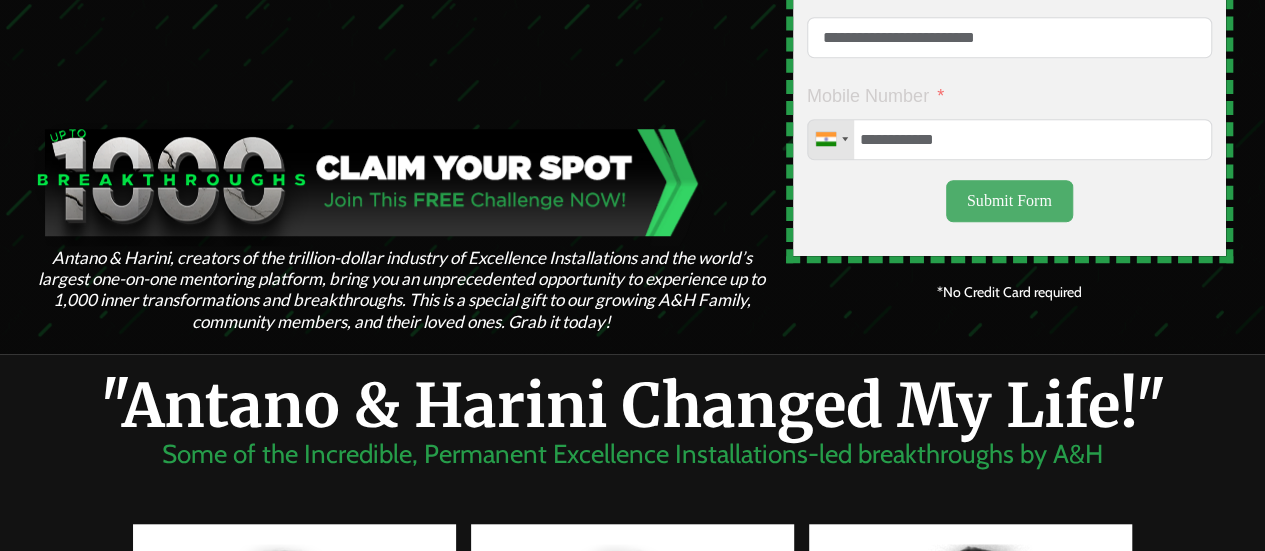 click on "Submit Form" at bounding box center (1009, 201) 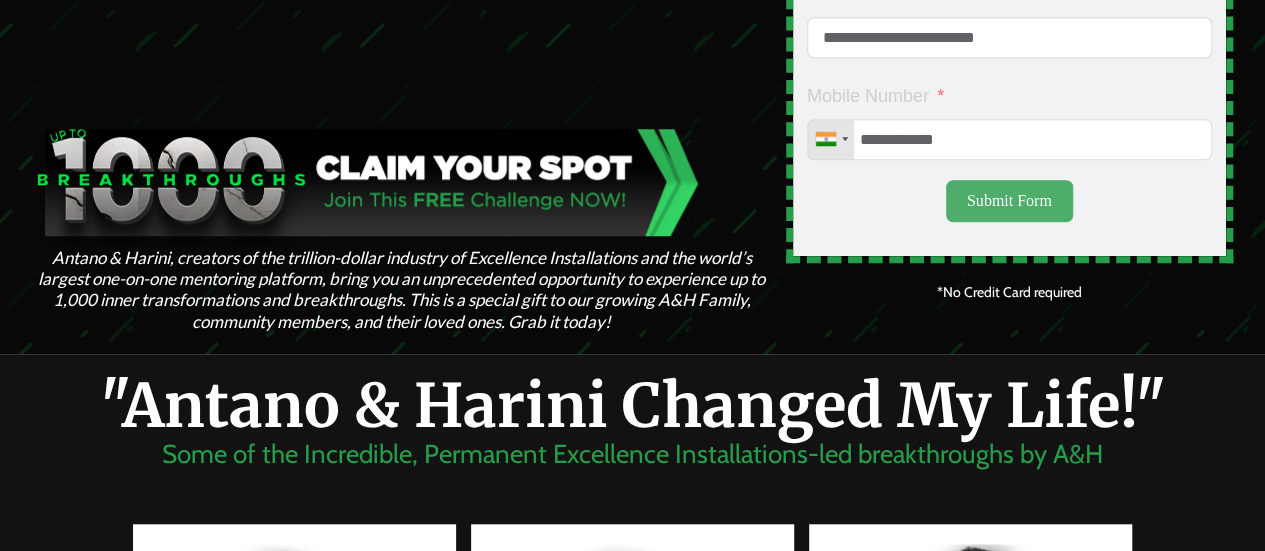 type on "**********" 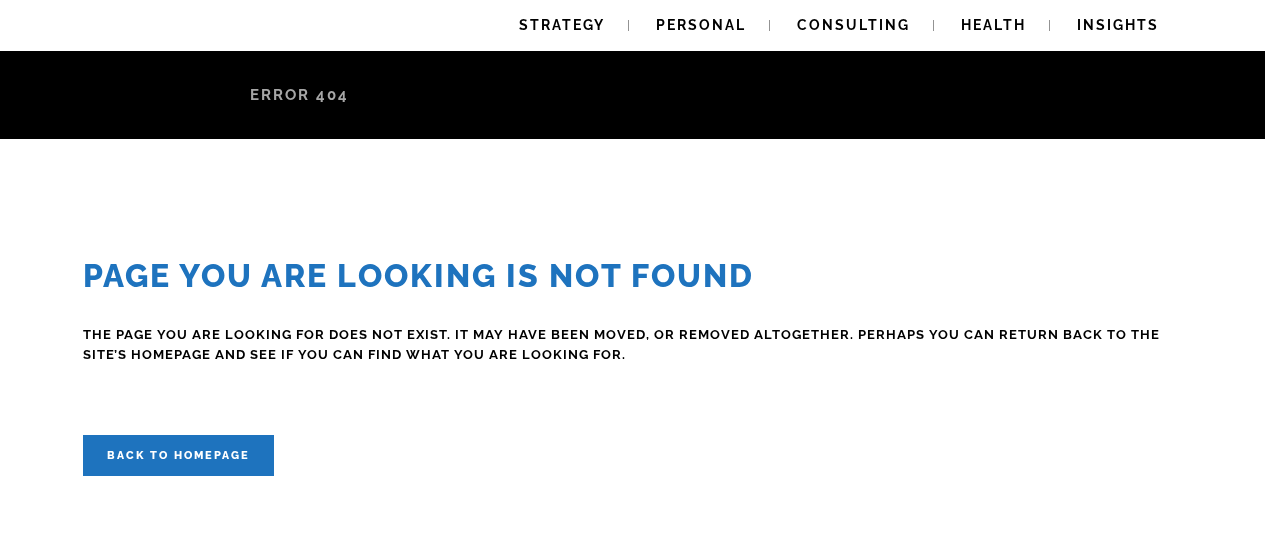 scroll, scrollTop: 0, scrollLeft: 0, axis: both 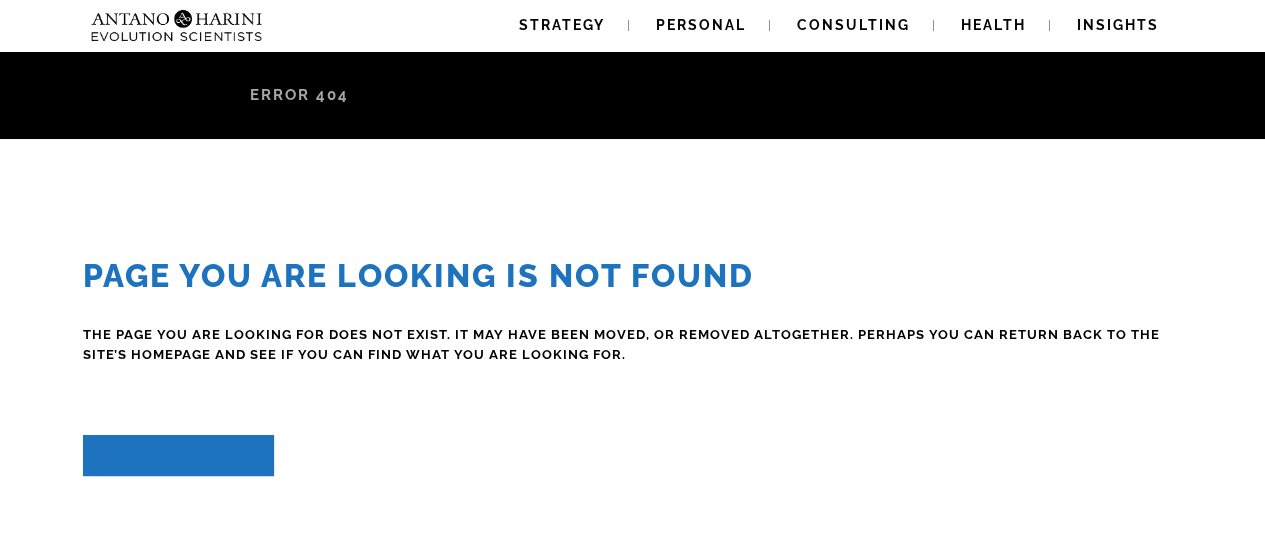 click on "Back to homepage" at bounding box center (178, 455) 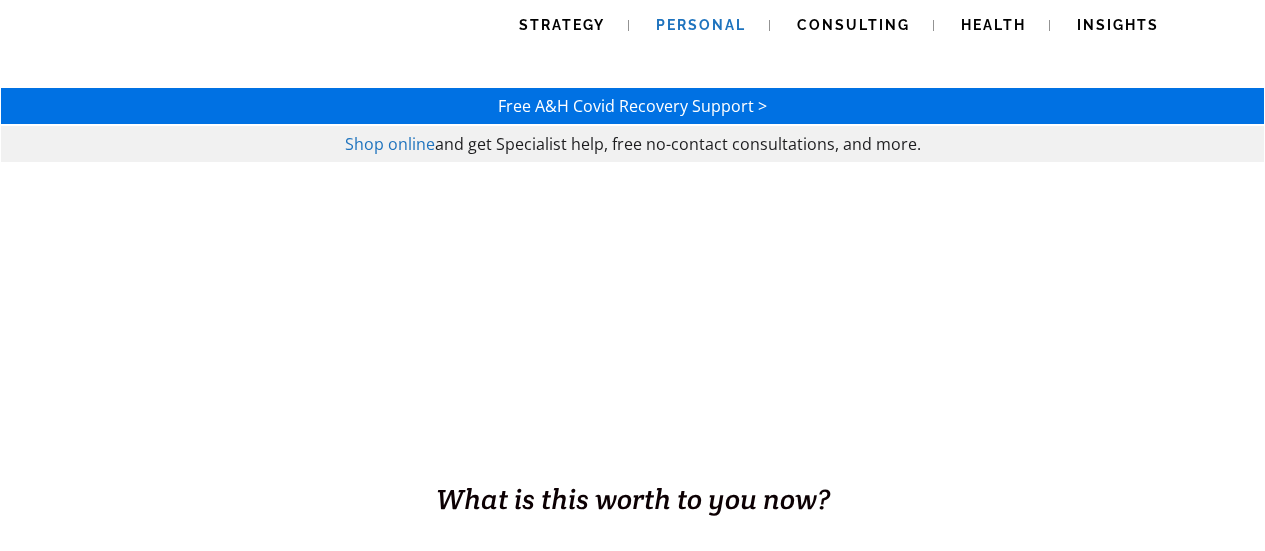 scroll, scrollTop: 0, scrollLeft: 0, axis: both 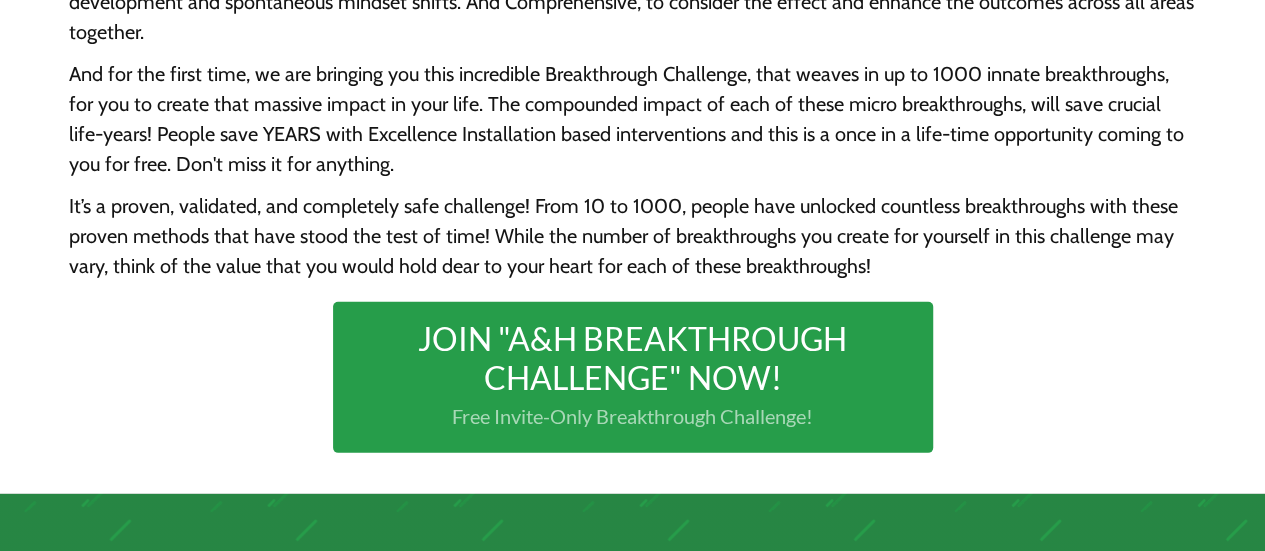 click on "JOIN "A&H BREAKTHROUGH CHALLENGE" NOW!" at bounding box center (633, 358) 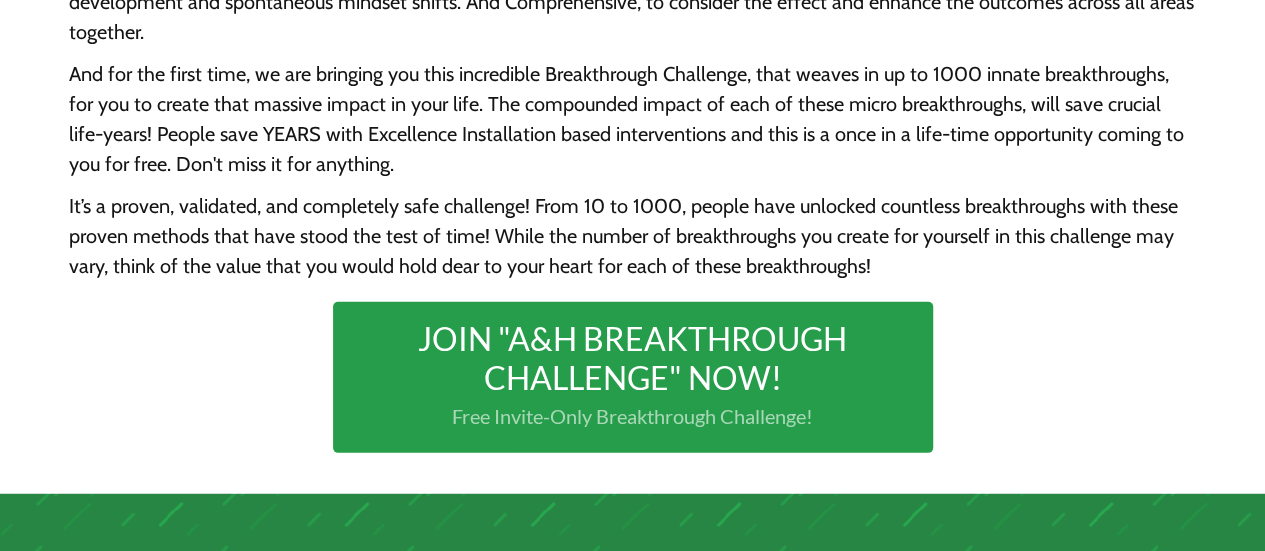 click on "JOIN "A&H BREAKTHROUGH CHALLENGE" NOW!" at bounding box center (633, 358) 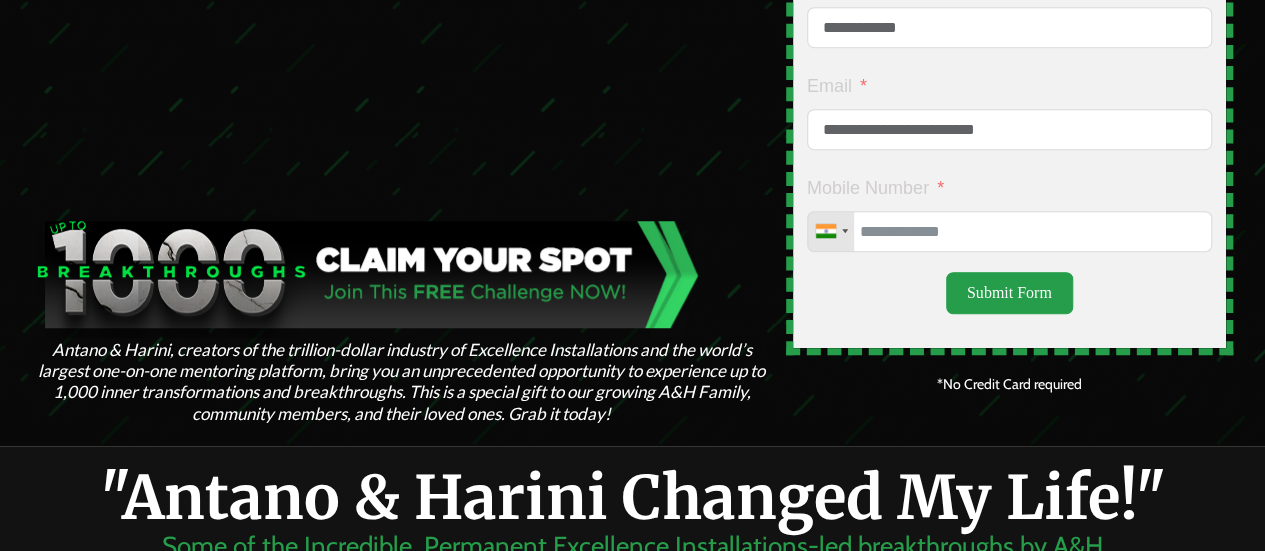 scroll, scrollTop: 546, scrollLeft: 0, axis: vertical 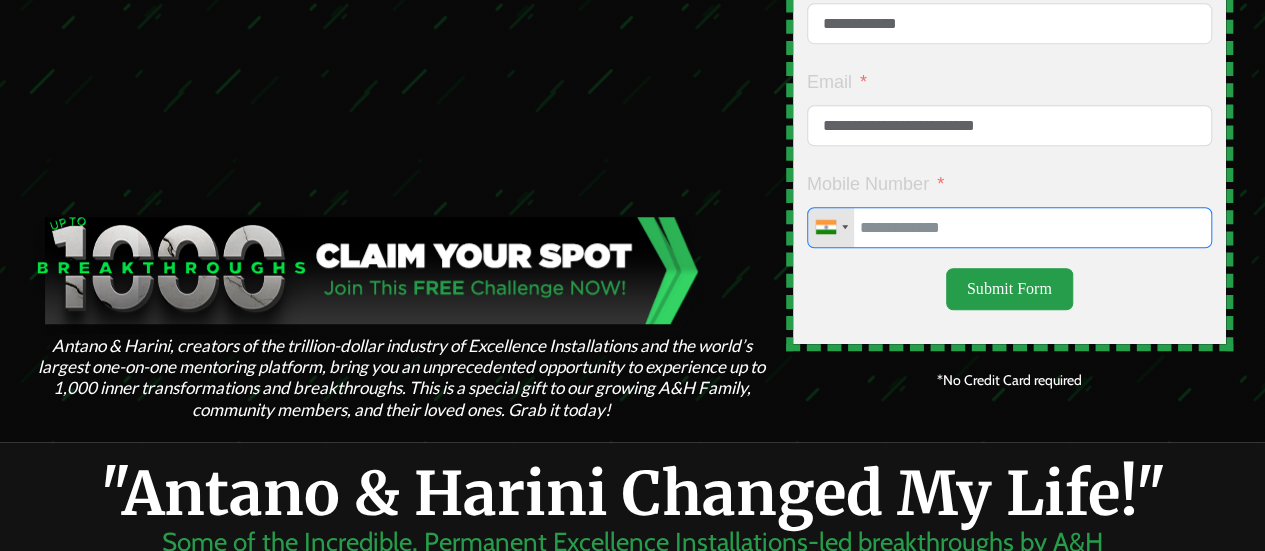 click on "Mobile Number" at bounding box center (1009, 227) 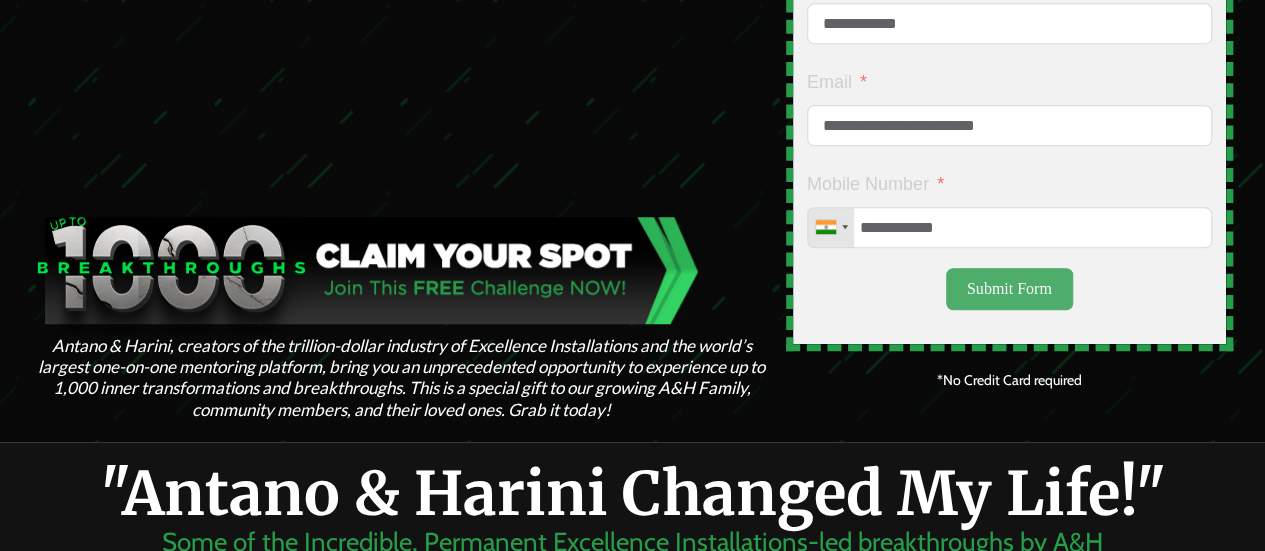 click on "Submit Form" at bounding box center (1009, 289) 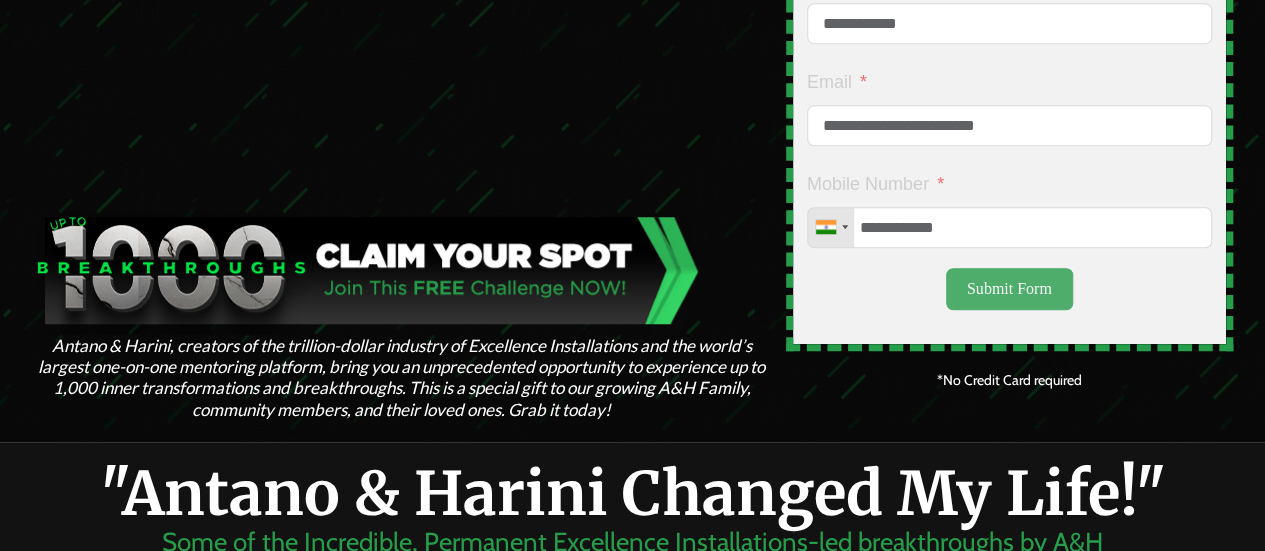 type on "**********" 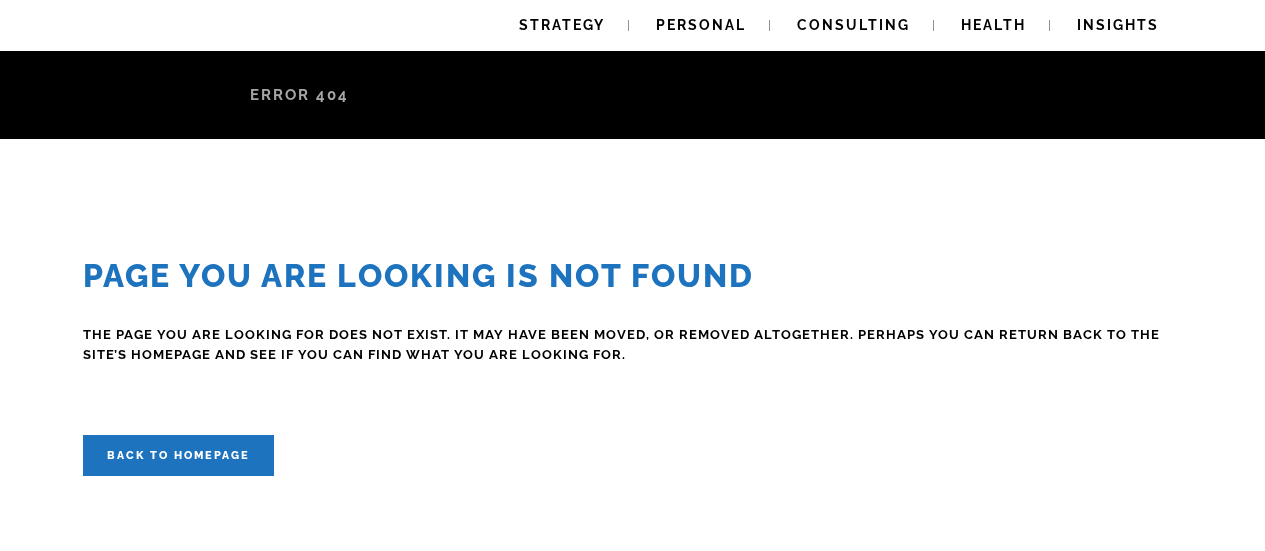 scroll, scrollTop: 0, scrollLeft: 0, axis: both 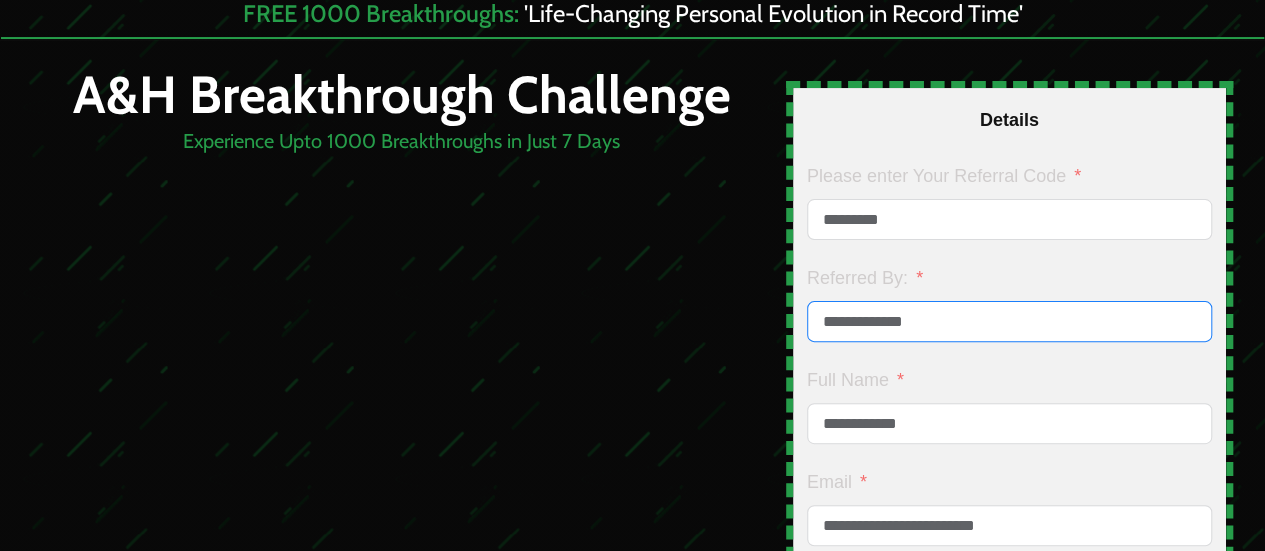 click on "**********" at bounding box center (1009, 321) 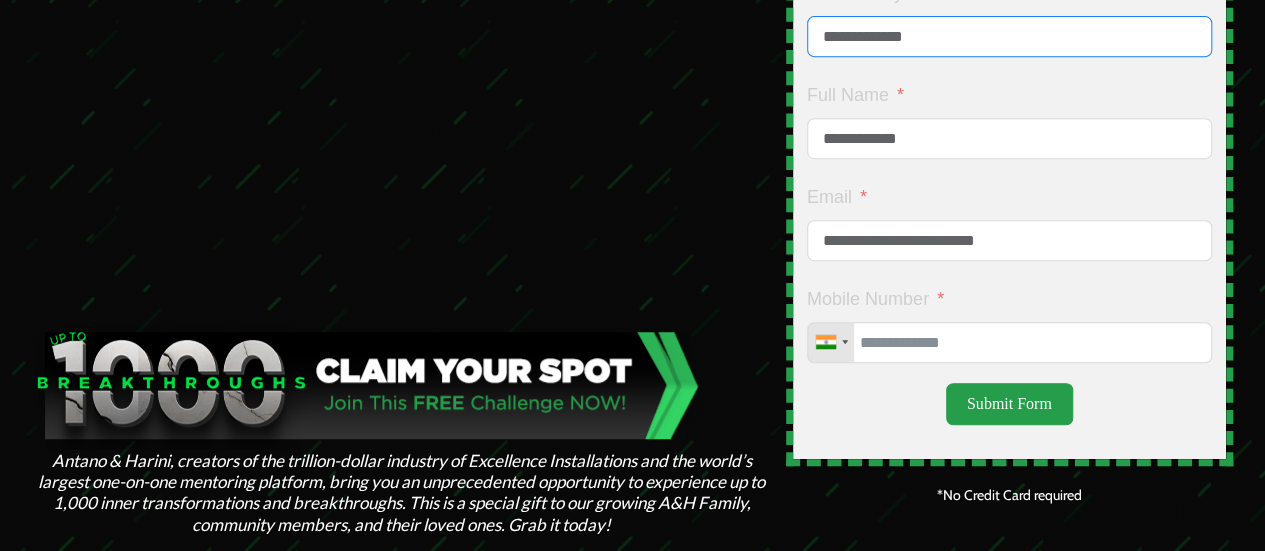 scroll, scrollTop: 512, scrollLeft: 0, axis: vertical 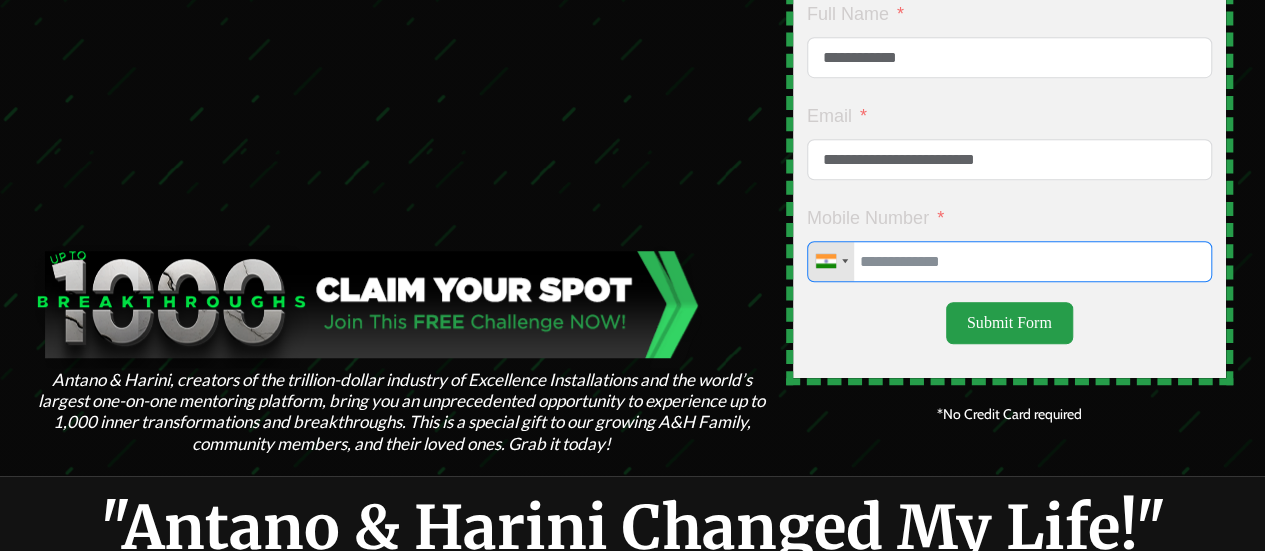 click on "Mobile Number" at bounding box center (1009, 261) 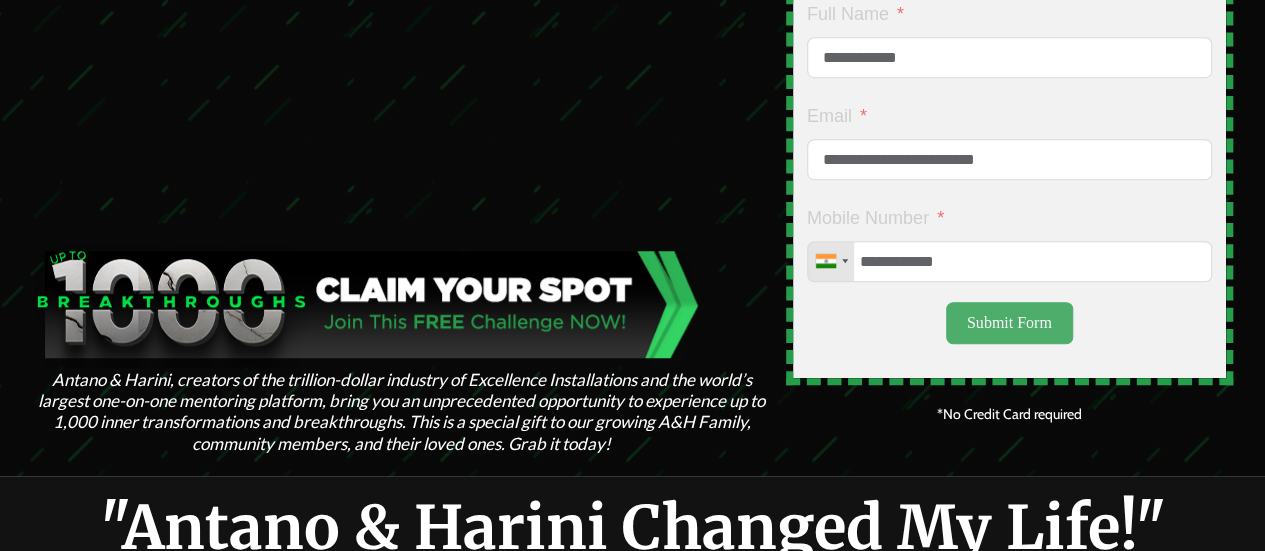 click on "Submit Form" at bounding box center [1009, 323] 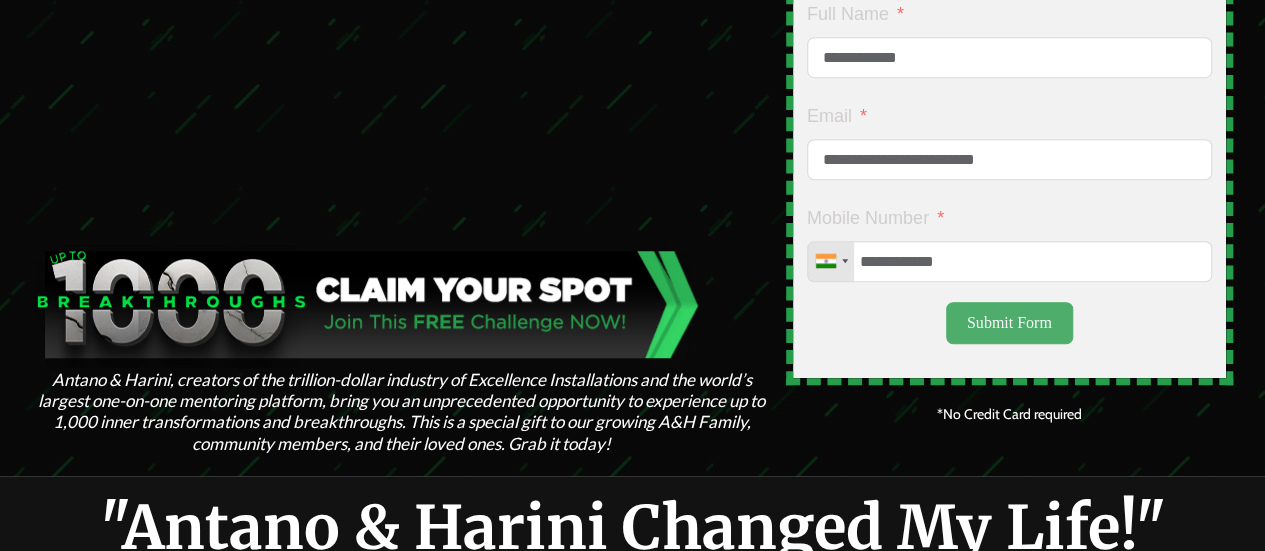 type on "**********" 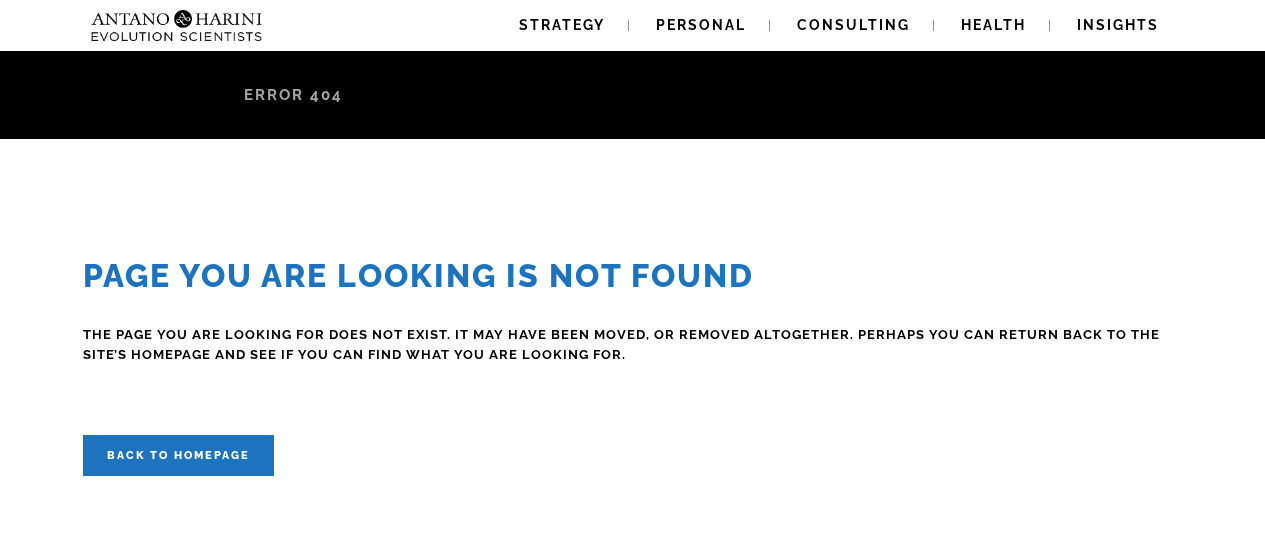 scroll, scrollTop: 0, scrollLeft: 0, axis: both 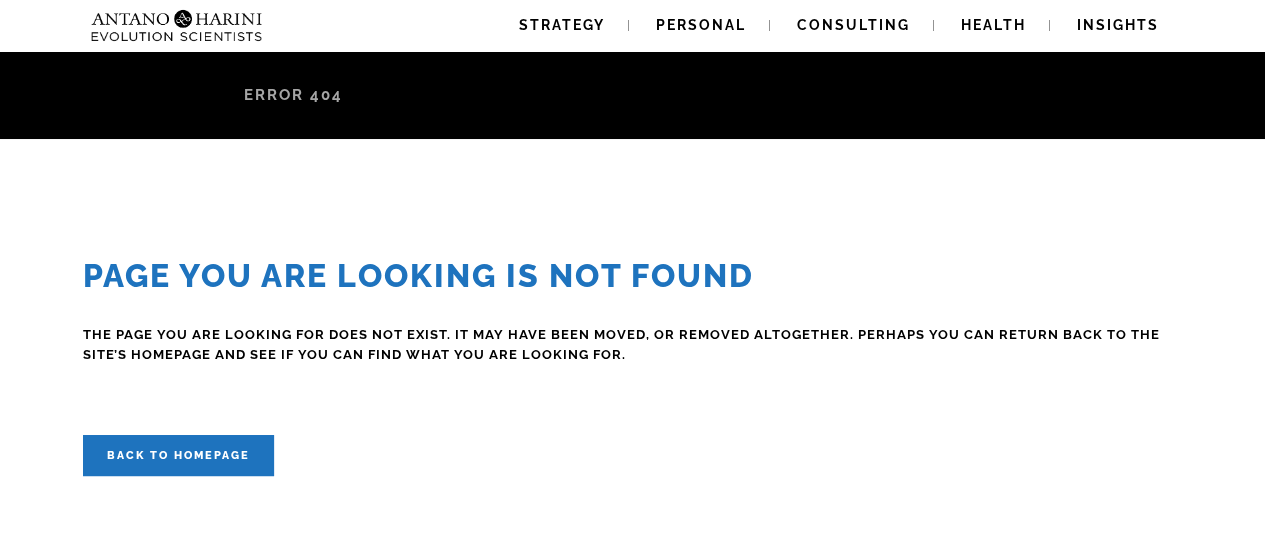 click on "Antano & Harini  /  Error 404
Page you are looking is Not Found
The page you are looking for does not exist. It may have been moved, or removed altogether. Perhaps you can return back to the site’s homepage and see if you can find what you are looking for.
Back to homepage" at bounding box center [632, 263] 